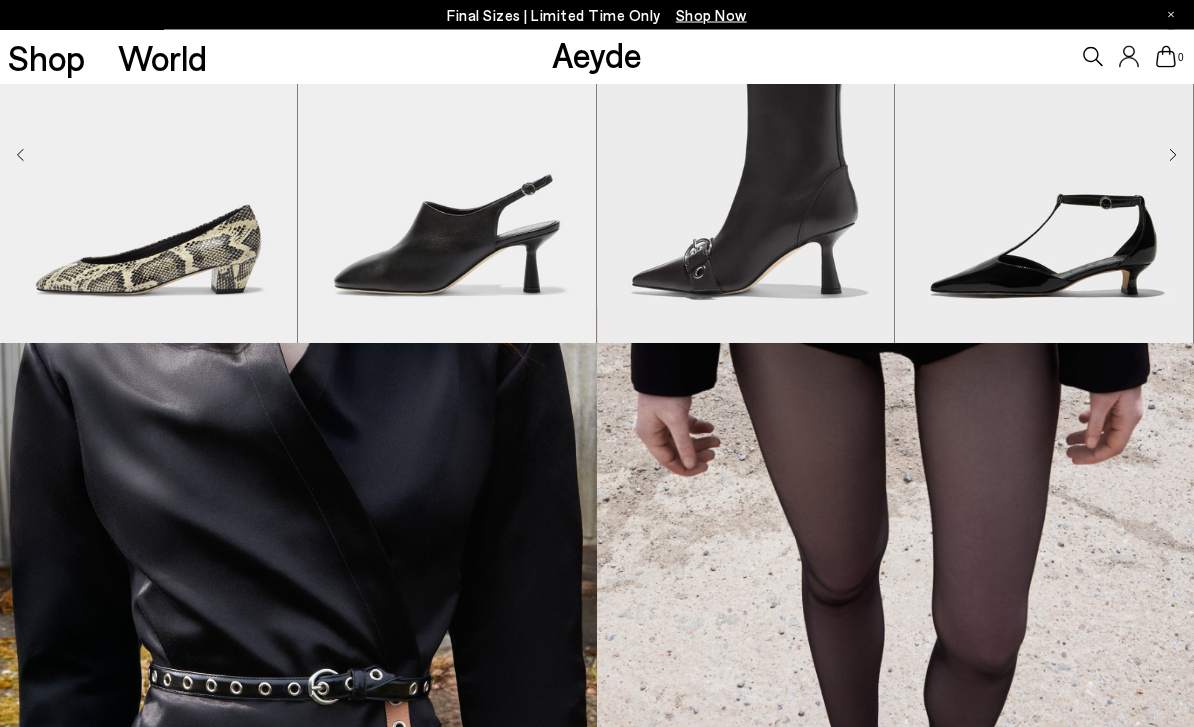 scroll, scrollTop: 1413, scrollLeft: 0, axis: vertical 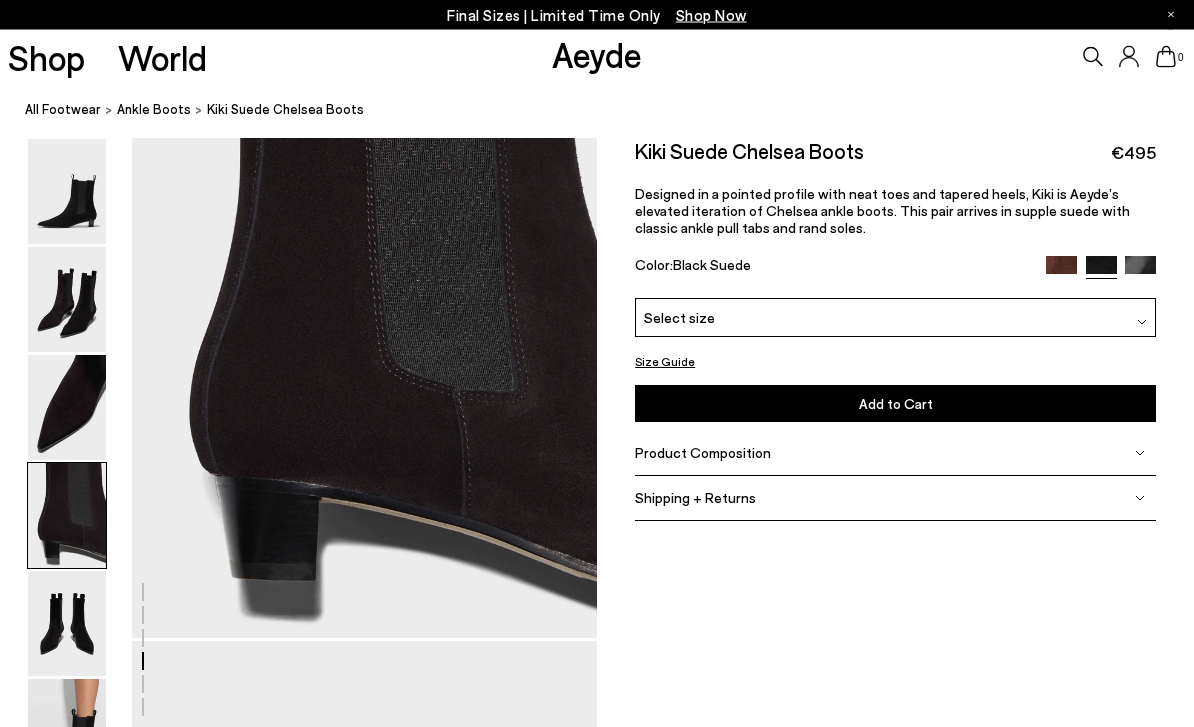 click on "Kiki Suede Chelsea Boots
€495
Designed in a pointed profile with neat toes and tapered heels, Kiki is Aeyde’s elevated iteration of Chelsea ankle boots. This pair arrives in supple suede with classic ankle pull tabs and rand soles.
Color:  Black Suede" at bounding box center [895, 219] 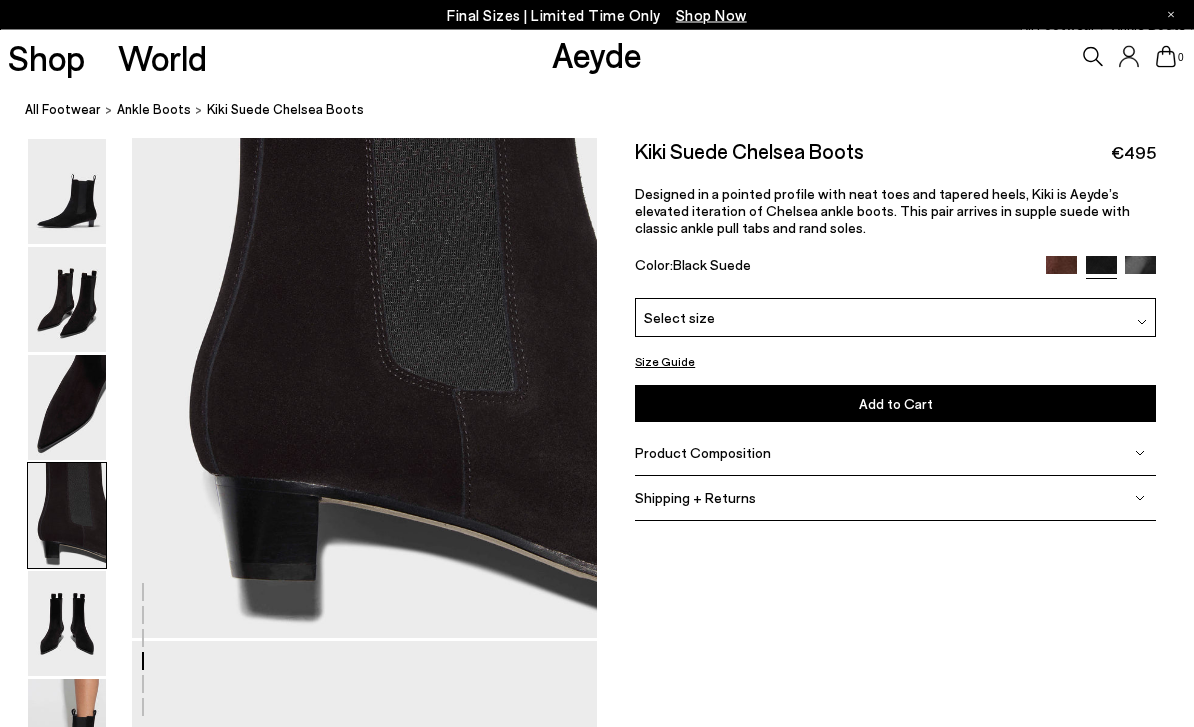 scroll, scrollTop: 1990, scrollLeft: 0, axis: vertical 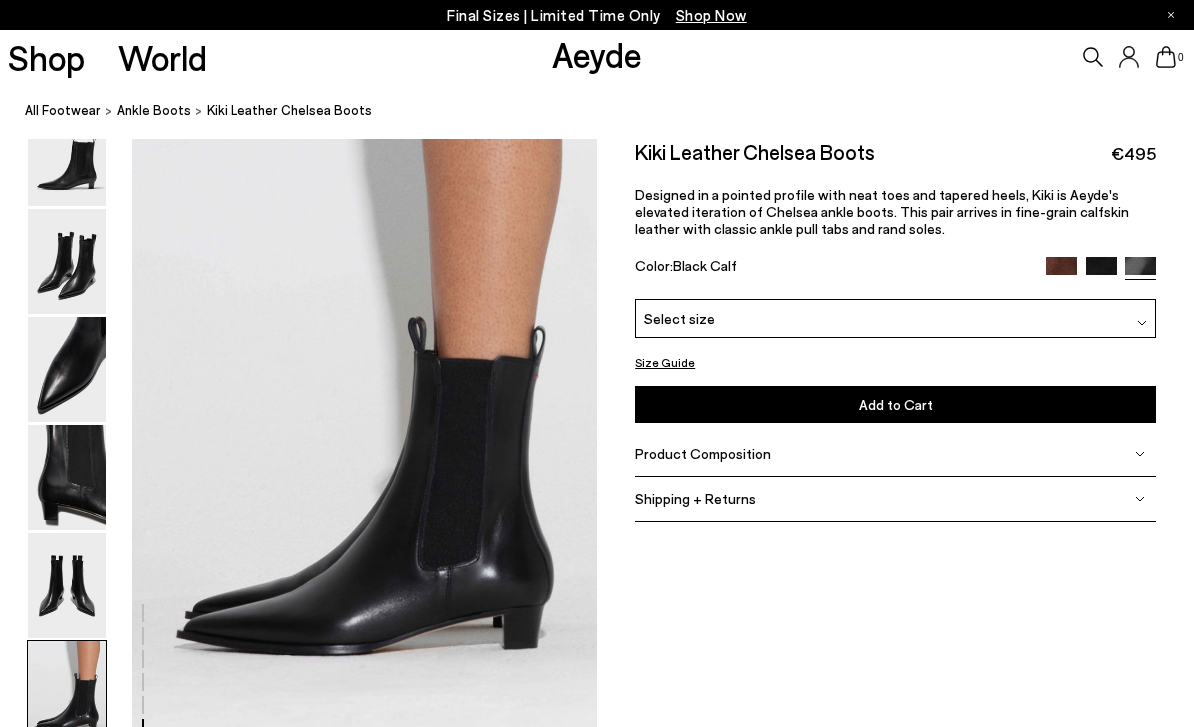 click at bounding box center (67, 693) 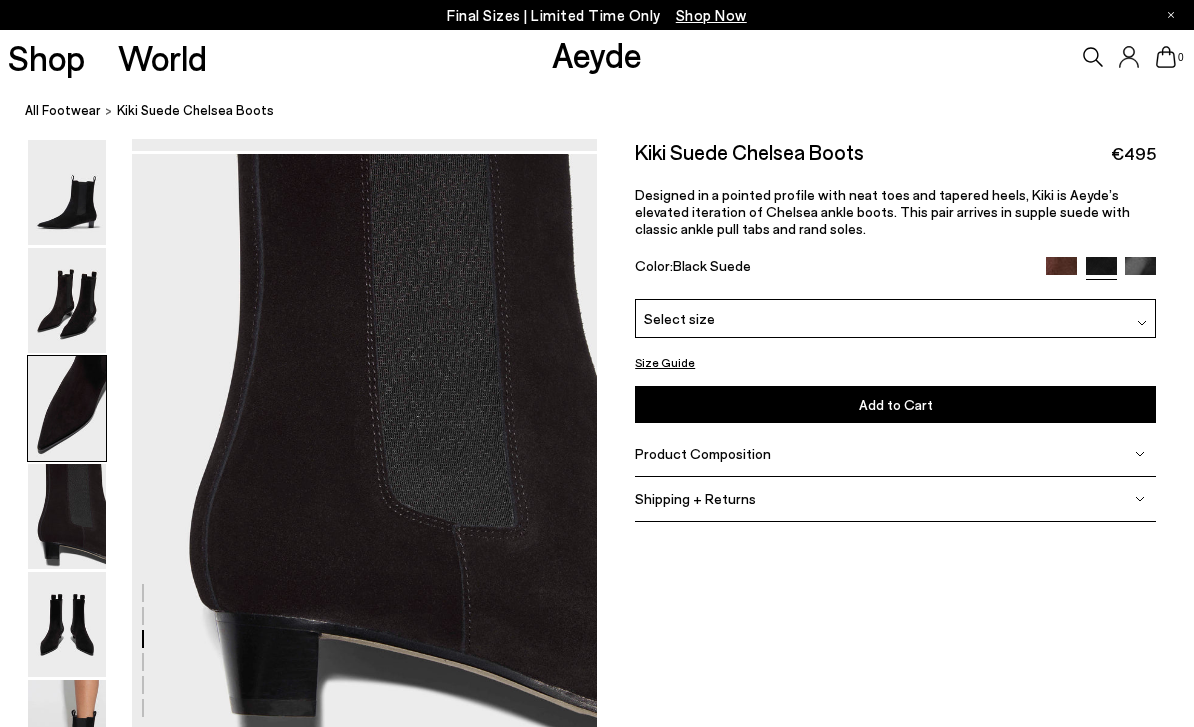 scroll, scrollTop: 1870, scrollLeft: 0, axis: vertical 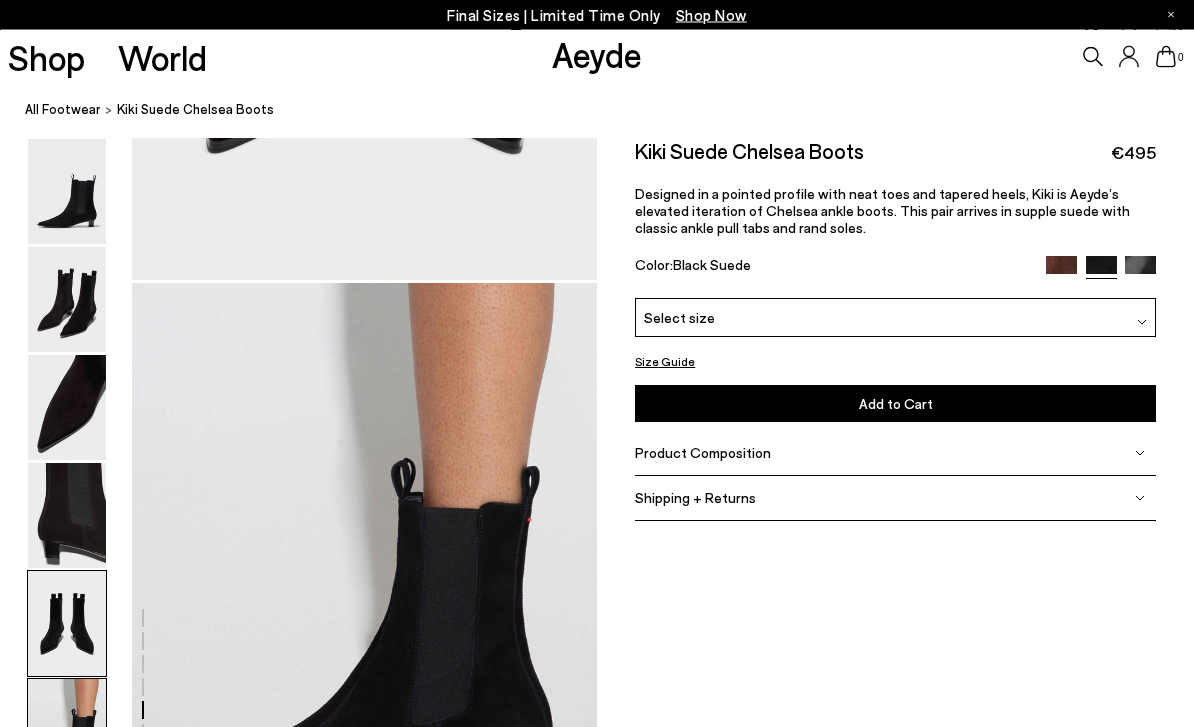click at bounding box center [67, 624] 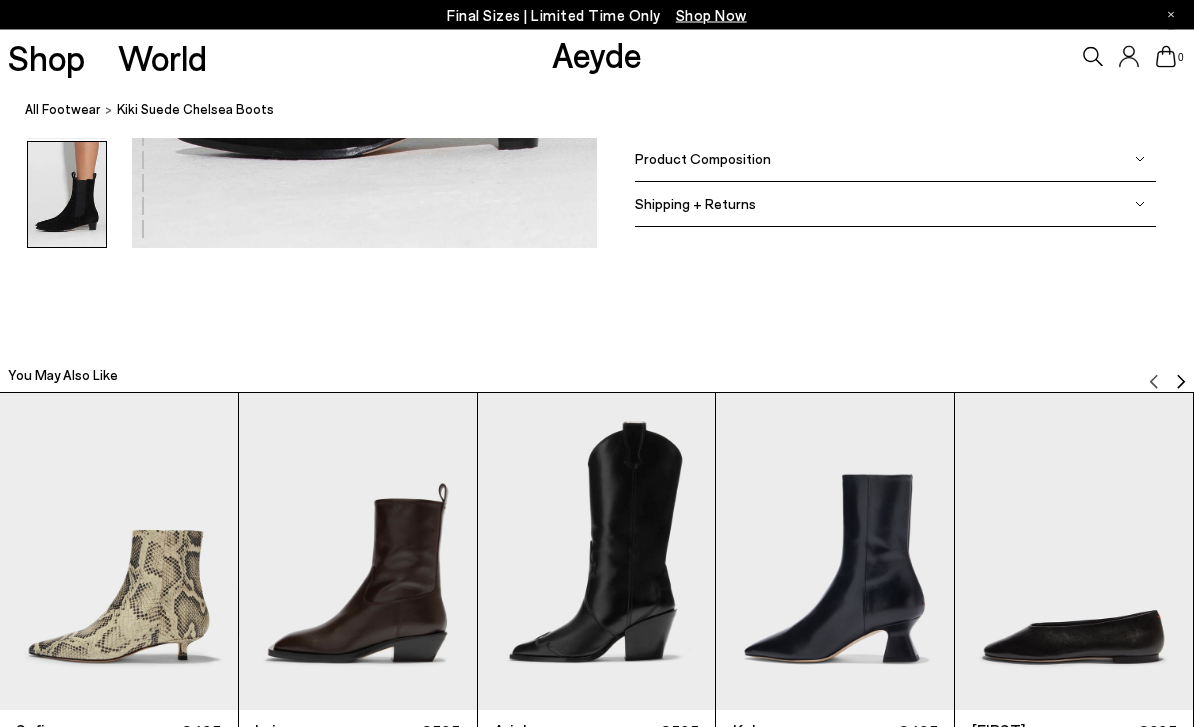 scroll, scrollTop: 3595, scrollLeft: 0, axis: vertical 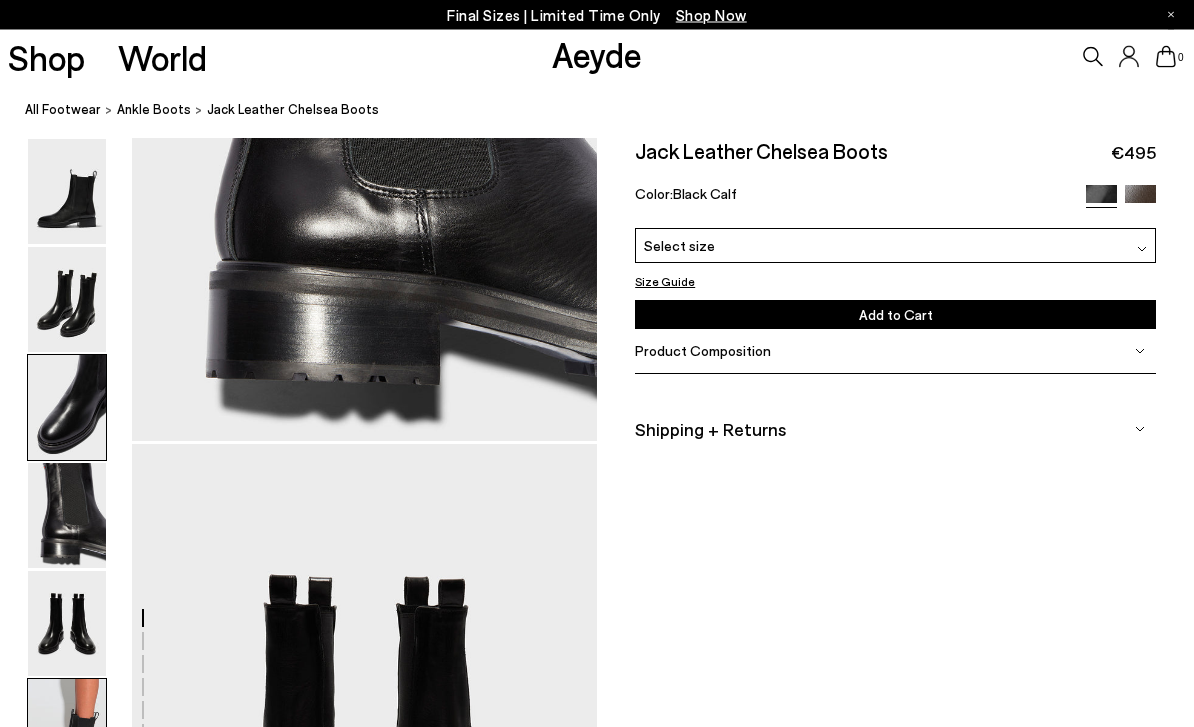click on "Final Sizes | Limited Time Only
Shop Now" at bounding box center [597, 15] 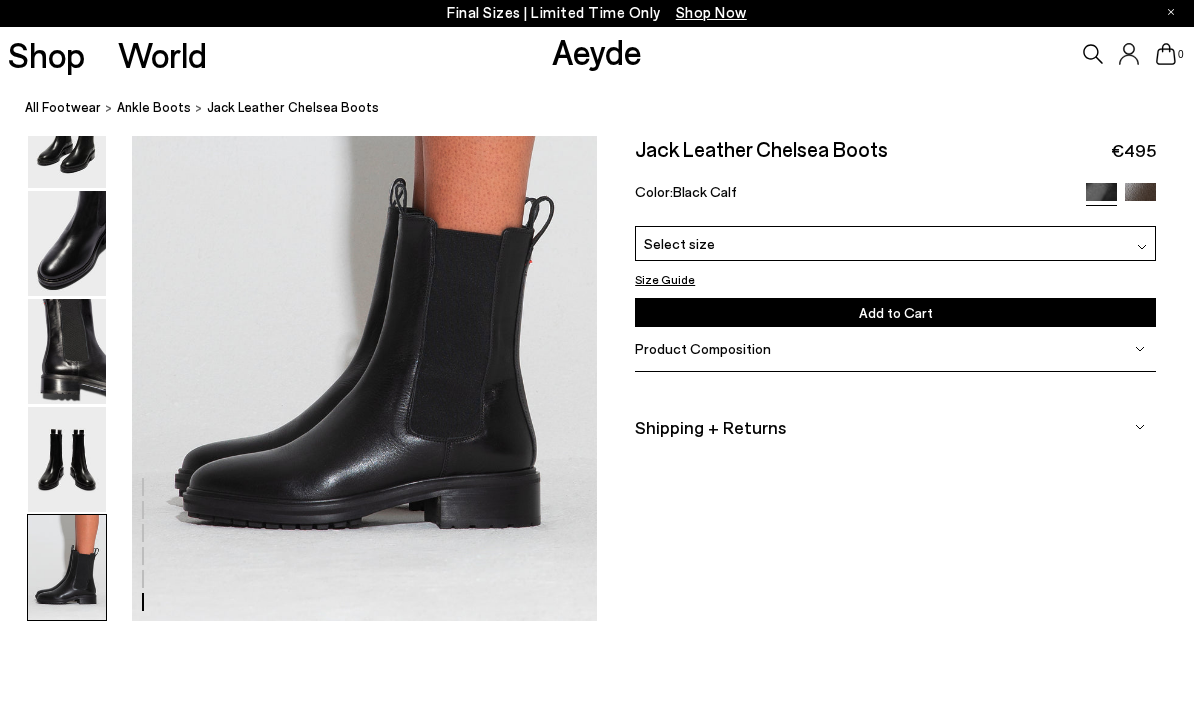 scroll, scrollTop: 3253, scrollLeft: 0, axis: vertical 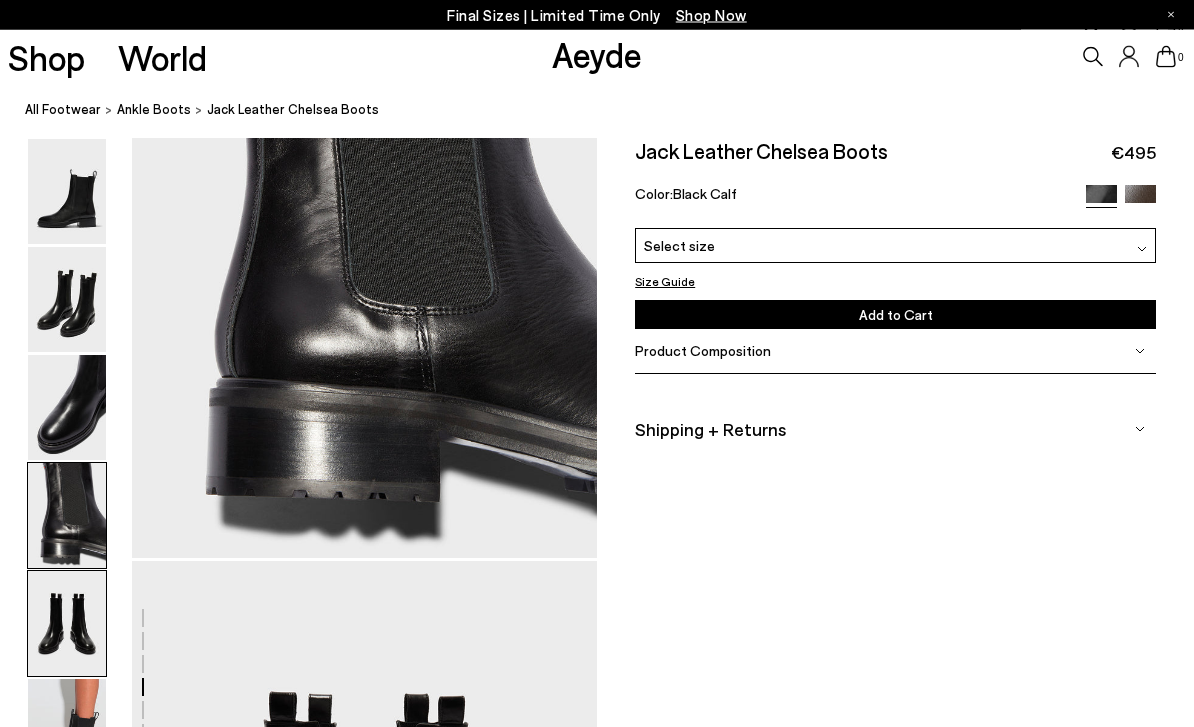 click at bounding box center (67, 300) 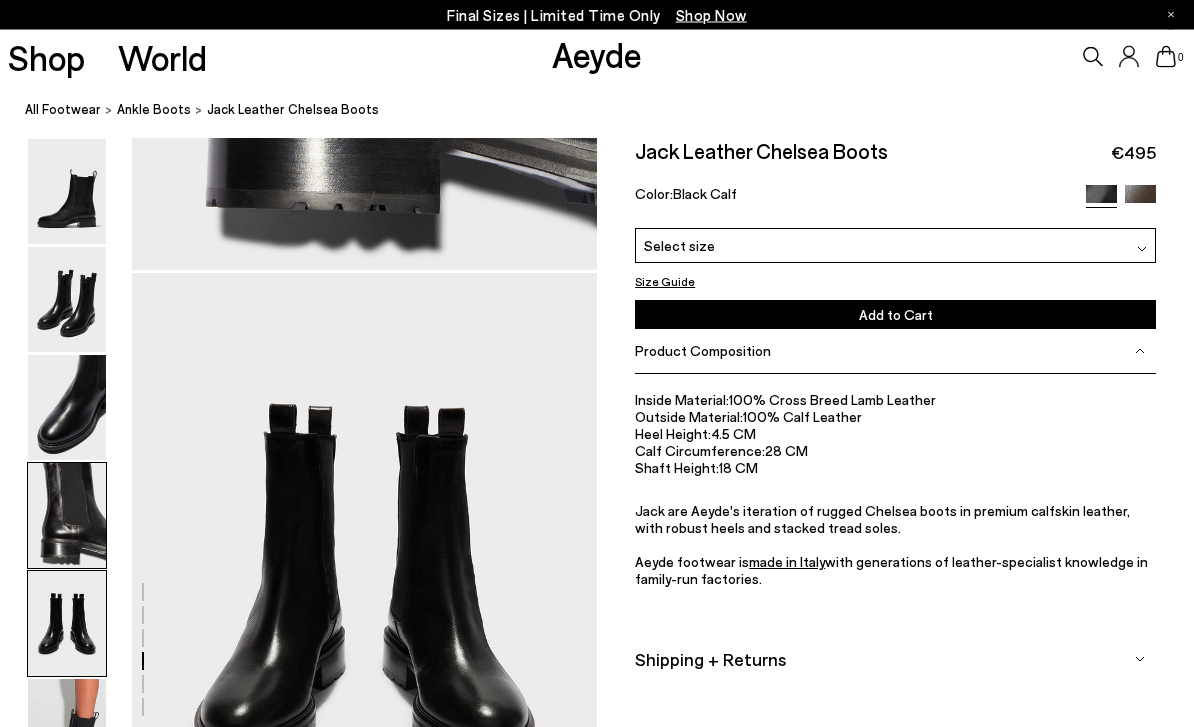scroll, scrollTop: 2338, scrollLeft: 0, axis: vertical 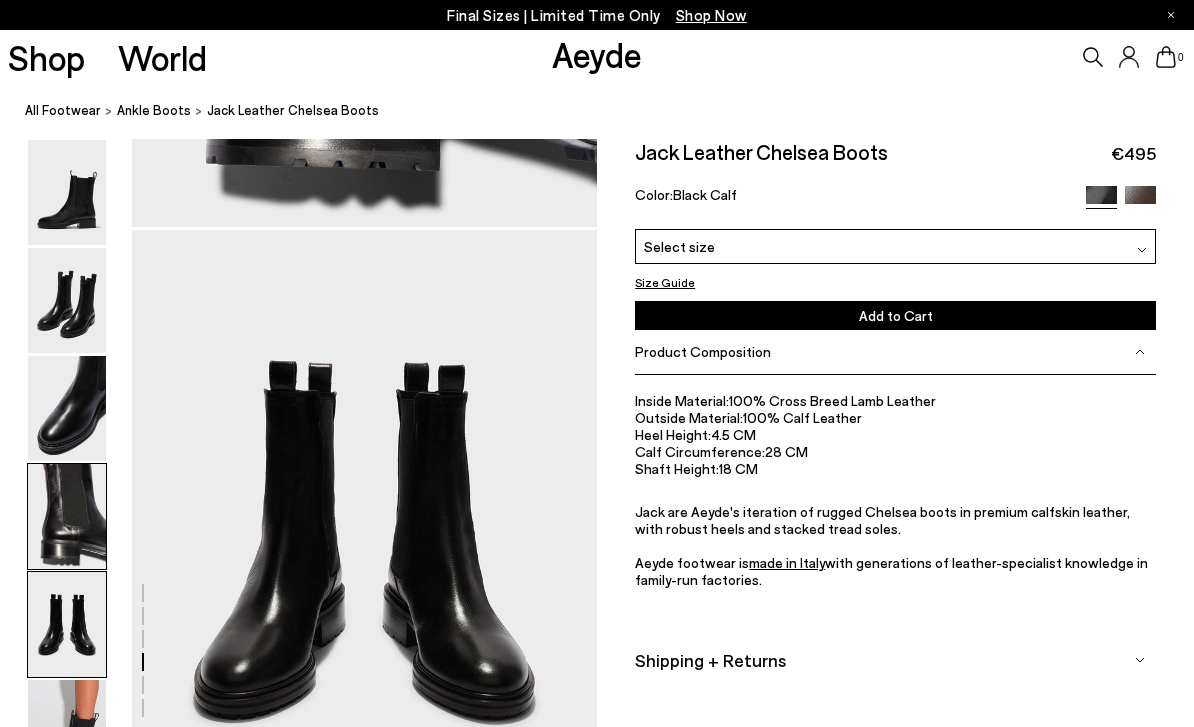 click at bounding box center [67, 516] 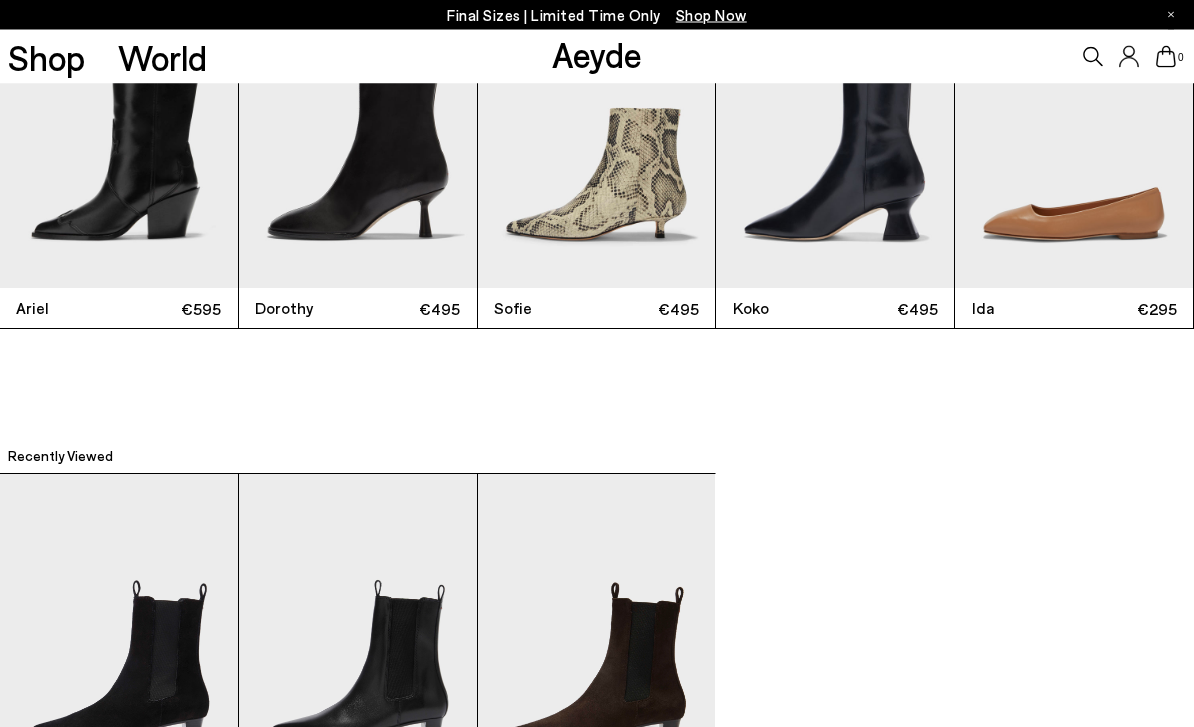 scroll, scrollTop: 4035, scrollLeft: 0, axis: vertical 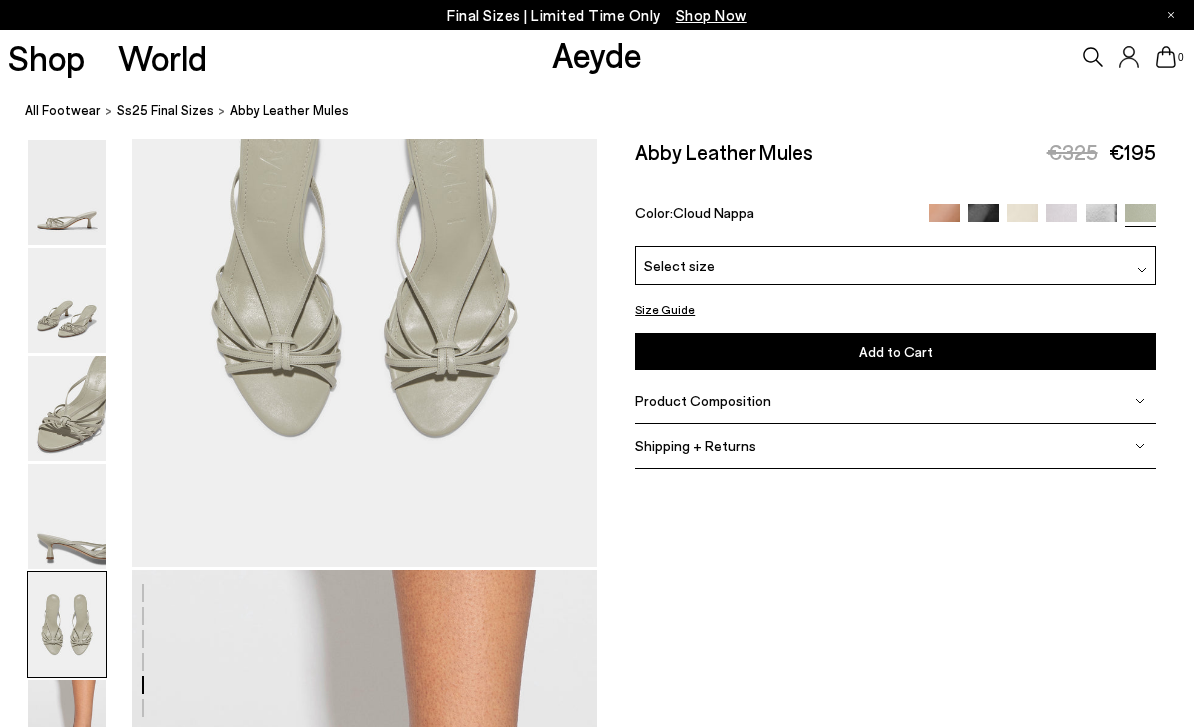 click at bounding box center [1061, 219] 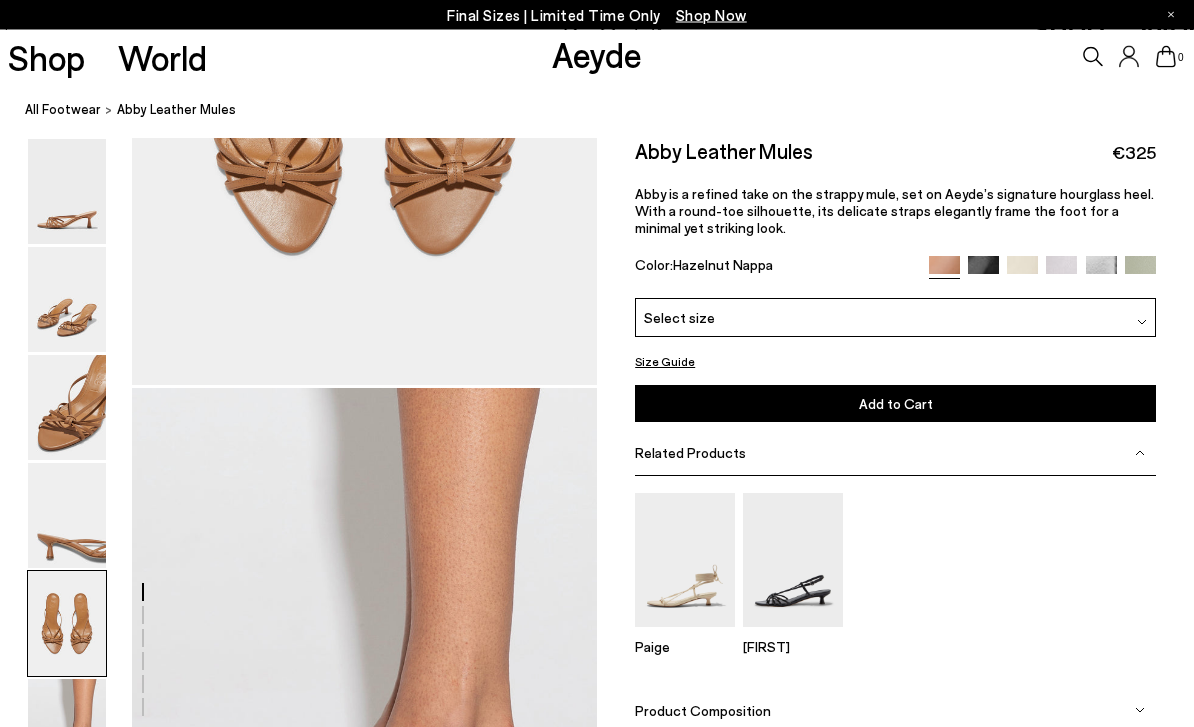 scroll, scrollTop: 2822, scrollLeft: 0, axis: vertical 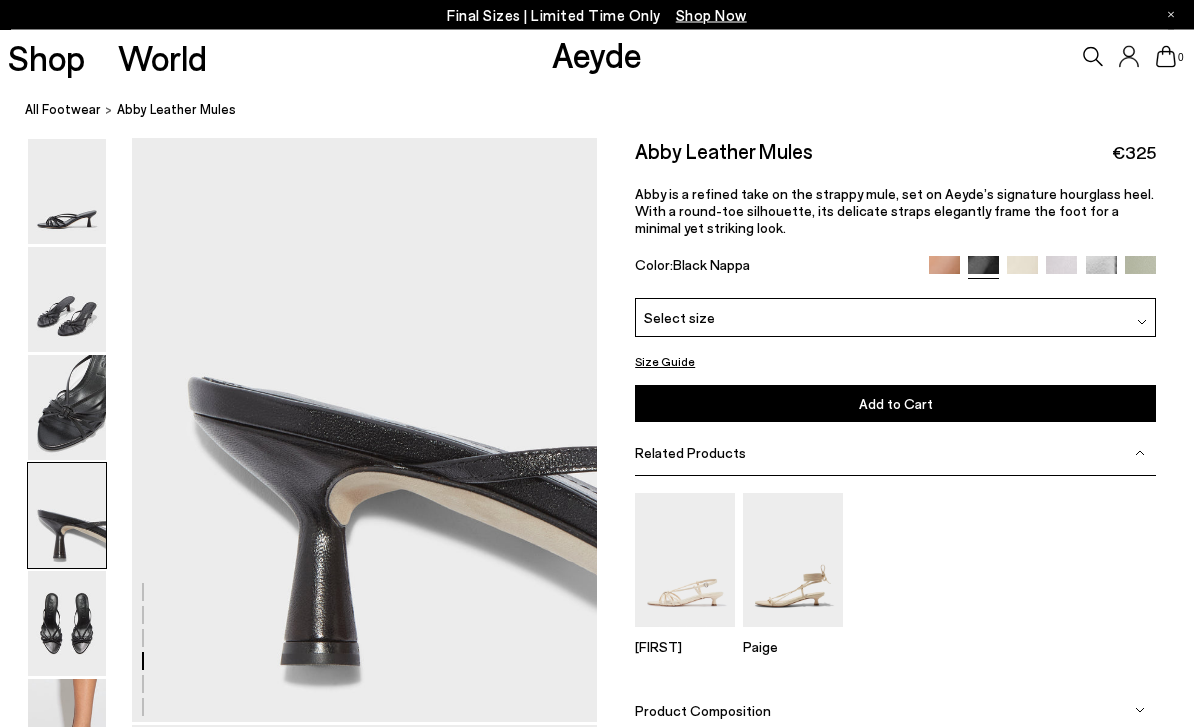 click at bounding box center (1061, 272) 